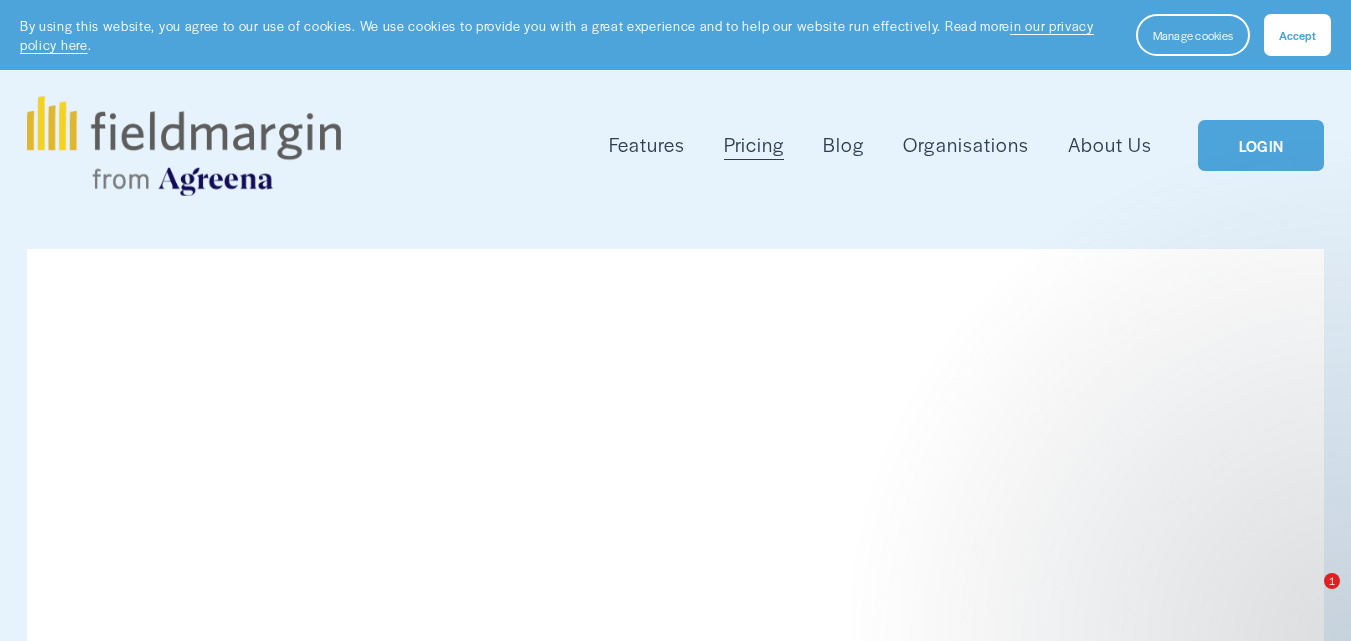 scroll, scrollTop: 405, scrollLeft: 0, axis: vertical 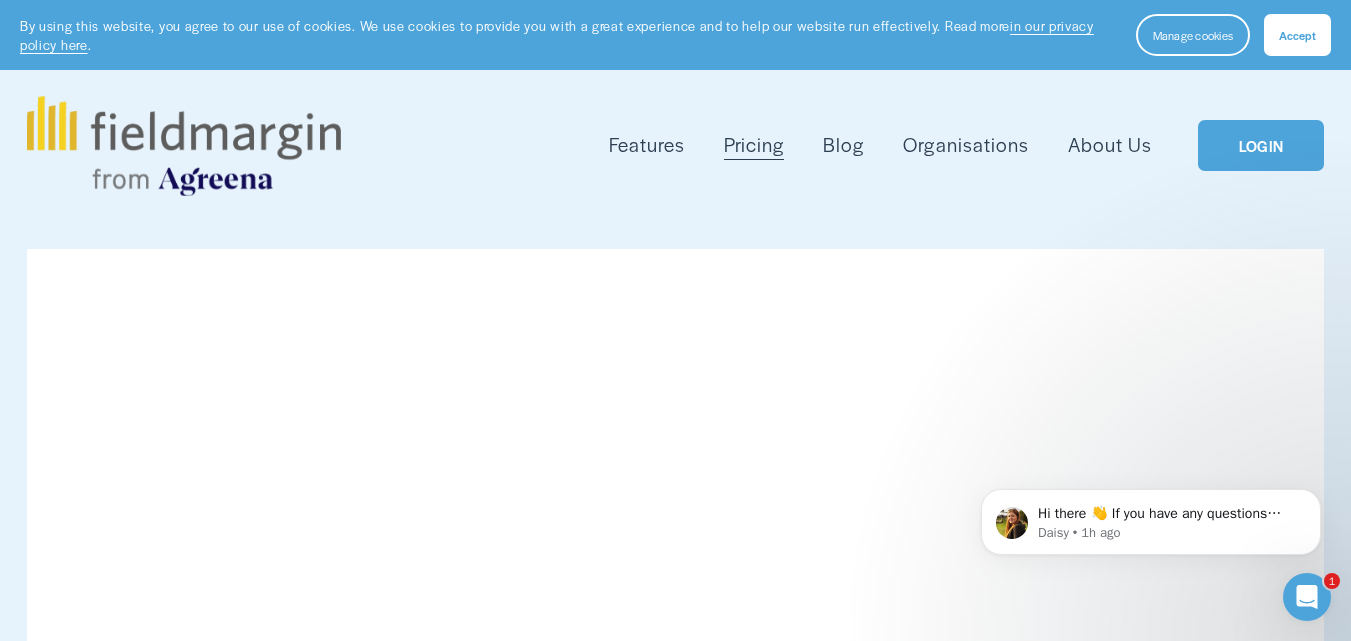 click on "Features" at bounding box center [647, 145] 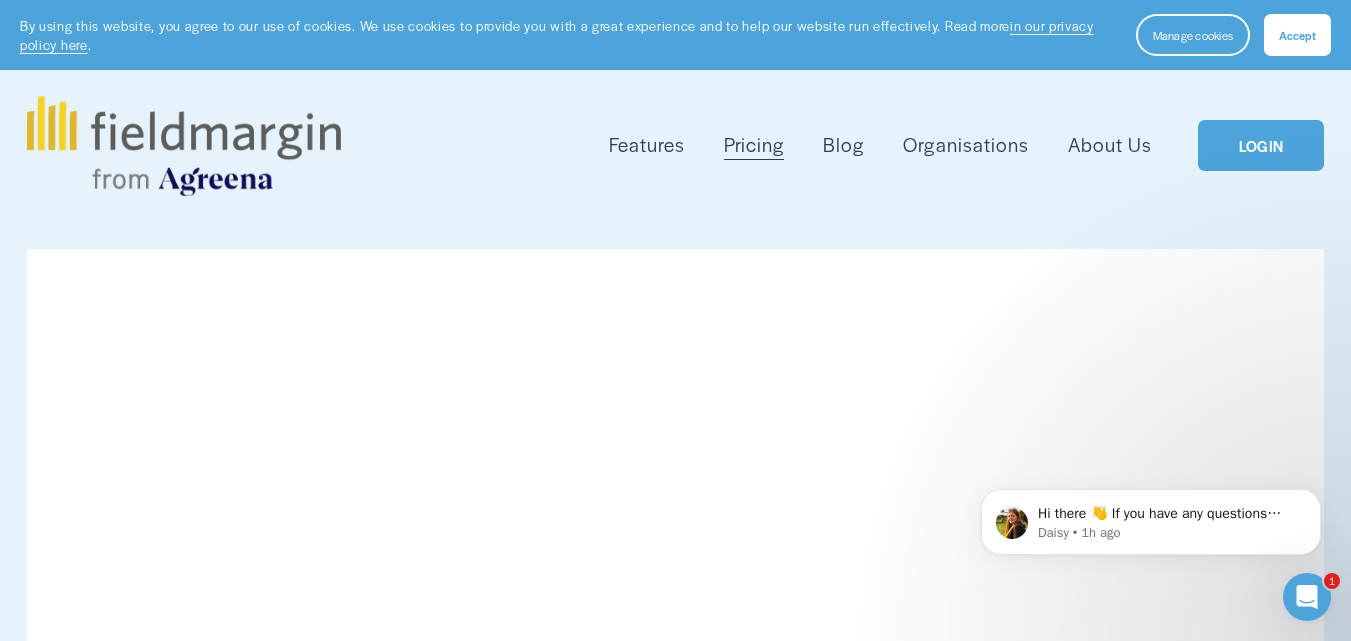 click on "Mapping" at bounding box center (0, 0) 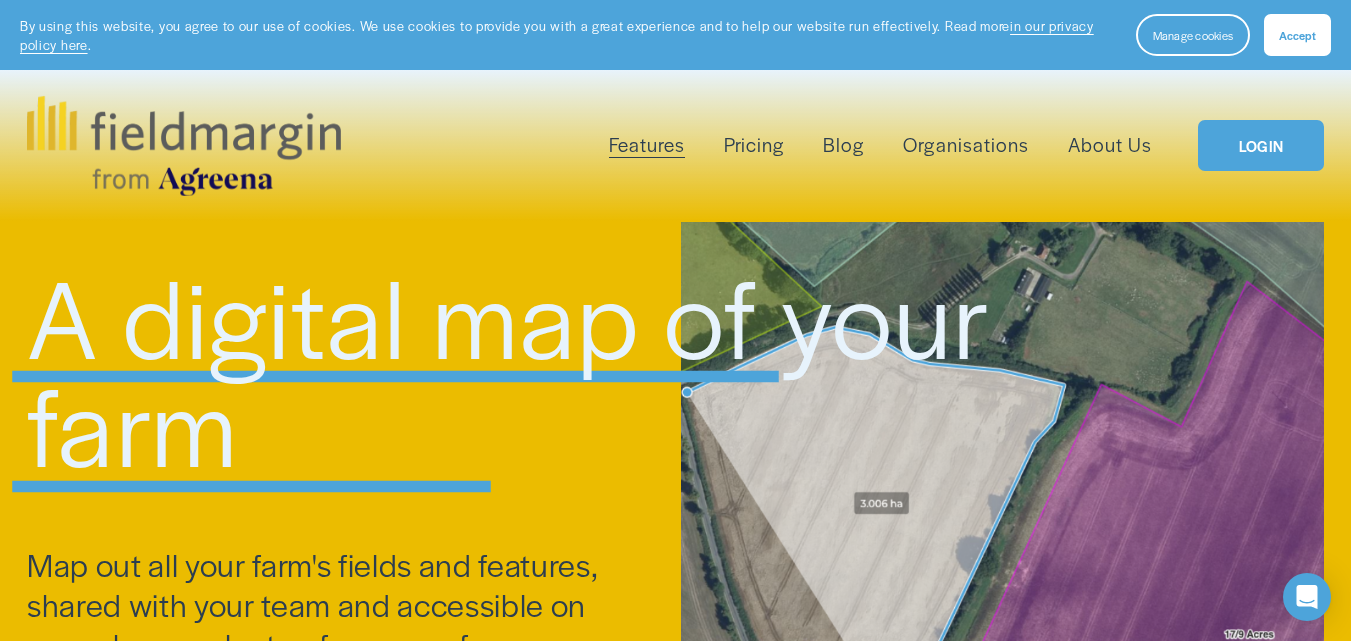 scroll, scrollTop: 1120, scrollLeft: 0, axis: vertical 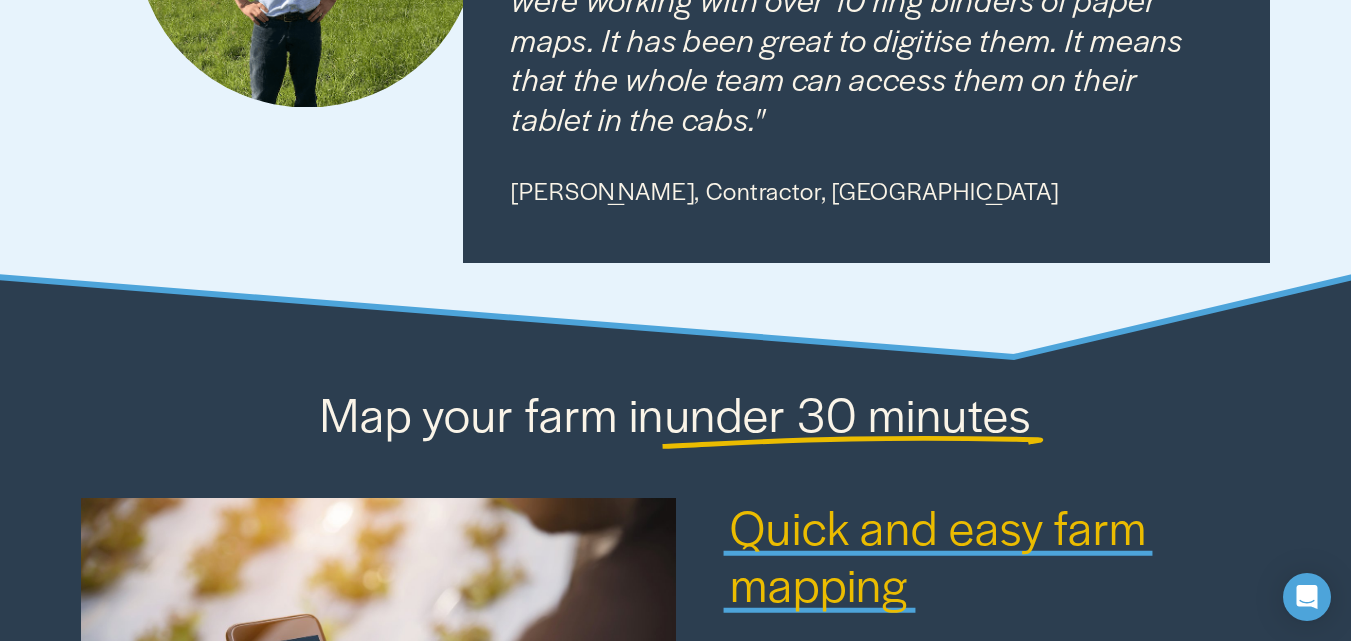 click on "0
By using this website, you agree to our use of cookies. We use cookies to provide you with a great experience and to help our website run effectively. Read more  in our privacy policy here . Manage cookies Accept
Skip to Content" at bounding box center (675, 1228) 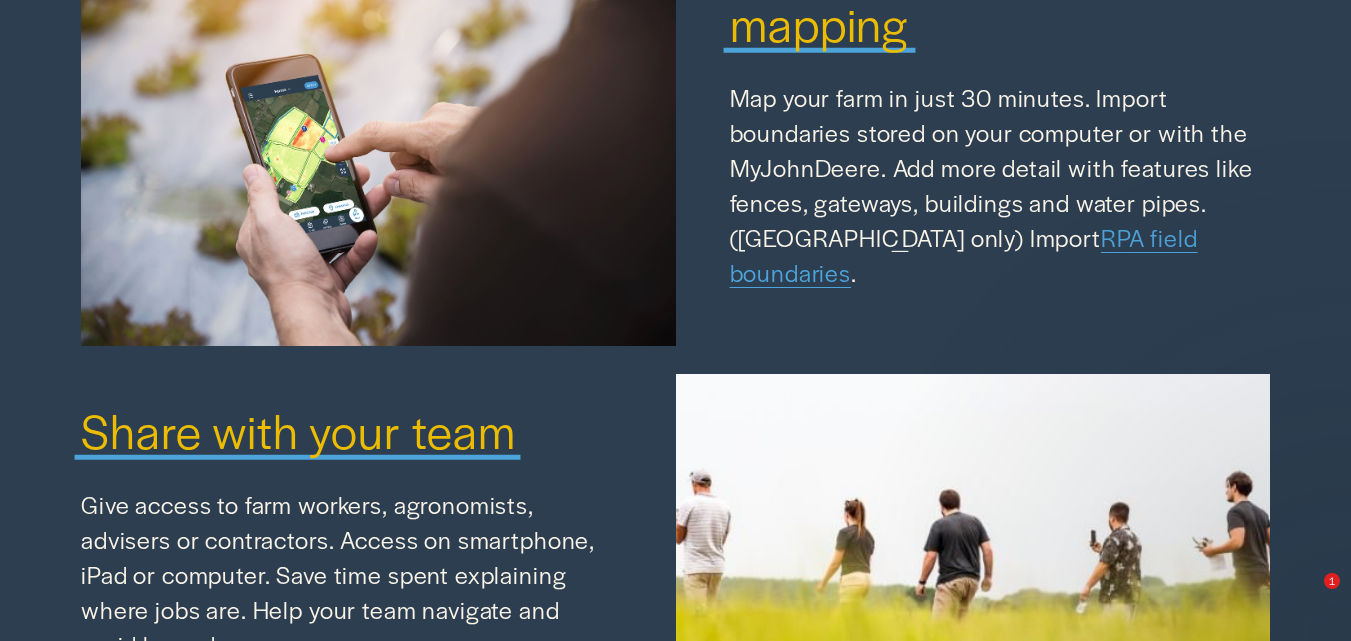 scroll, scrollTop: 1789, scrollLeft: 0, axis: vertical 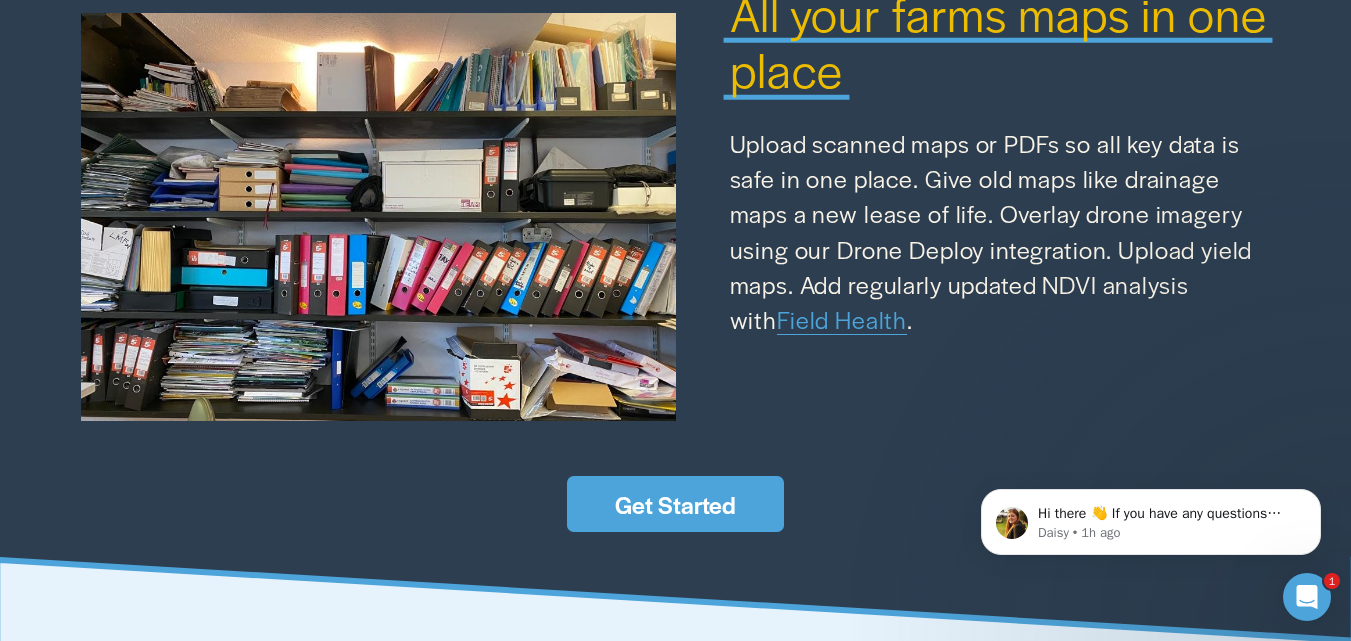 click on "Field Health" at bounding box center (842, 319) 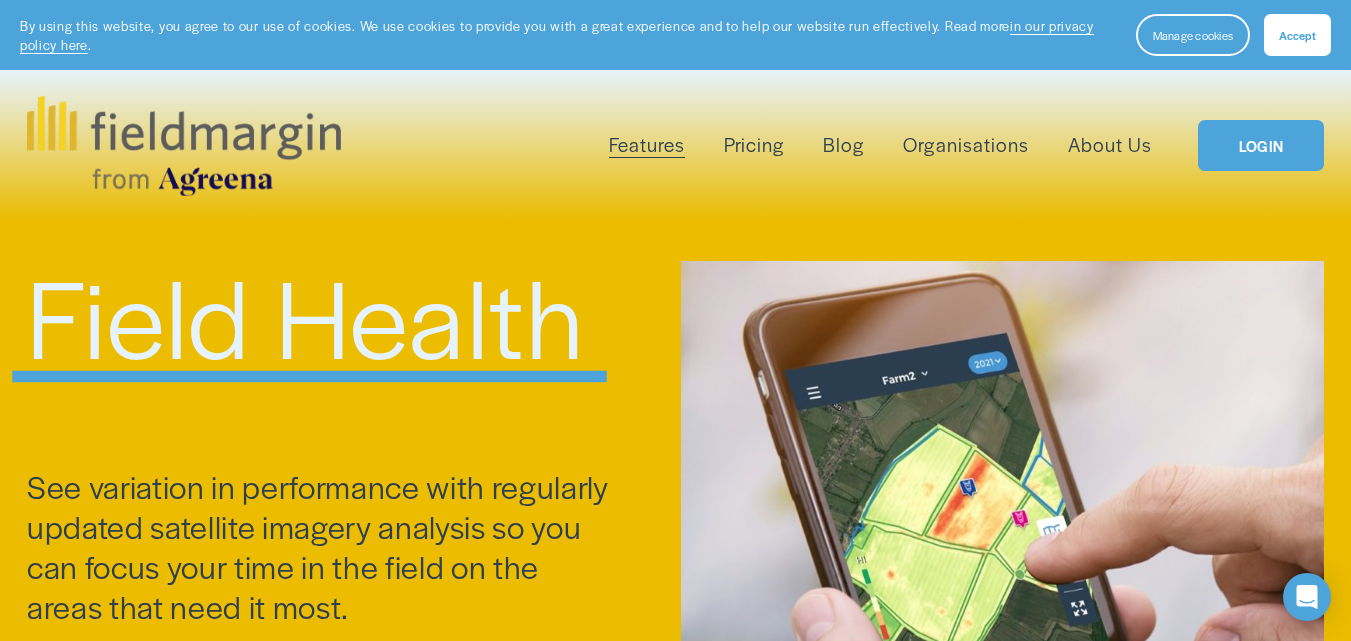 scroll, scrollTop: 0, scrollLeft: 0, axis: both 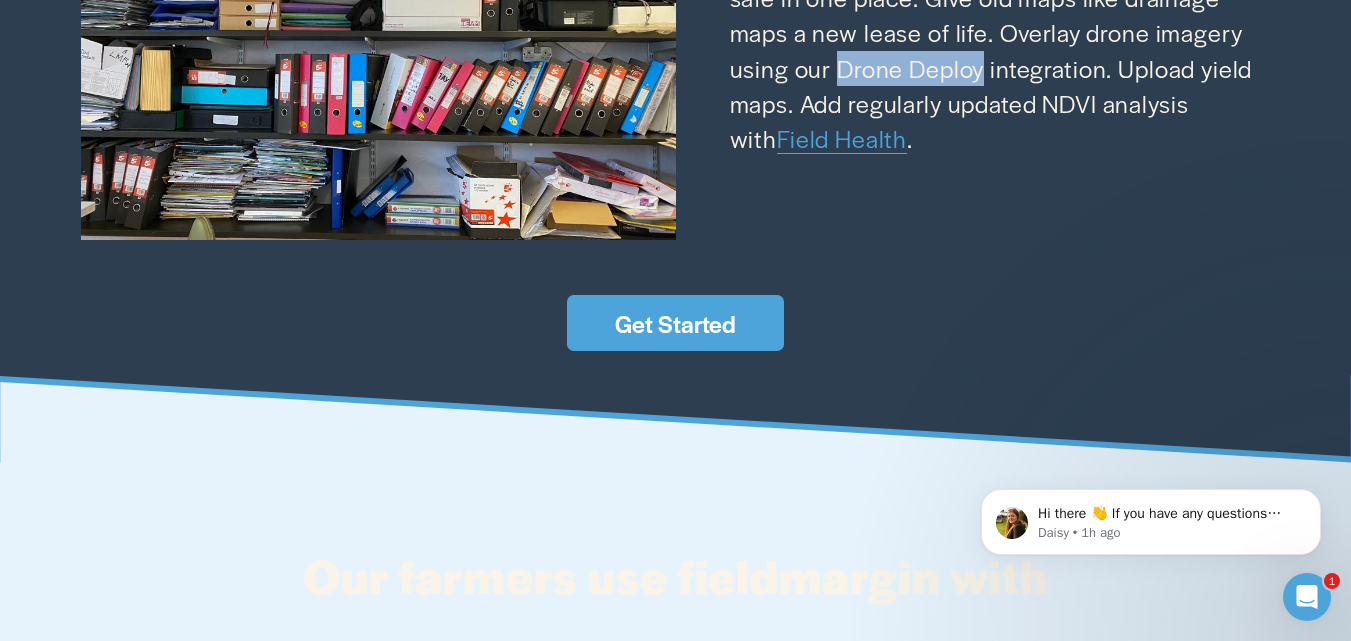 drag, startPoint x: 839, startPoint y: 62, endPoint x: 979, endPoint y: 76, distance: 140.69826 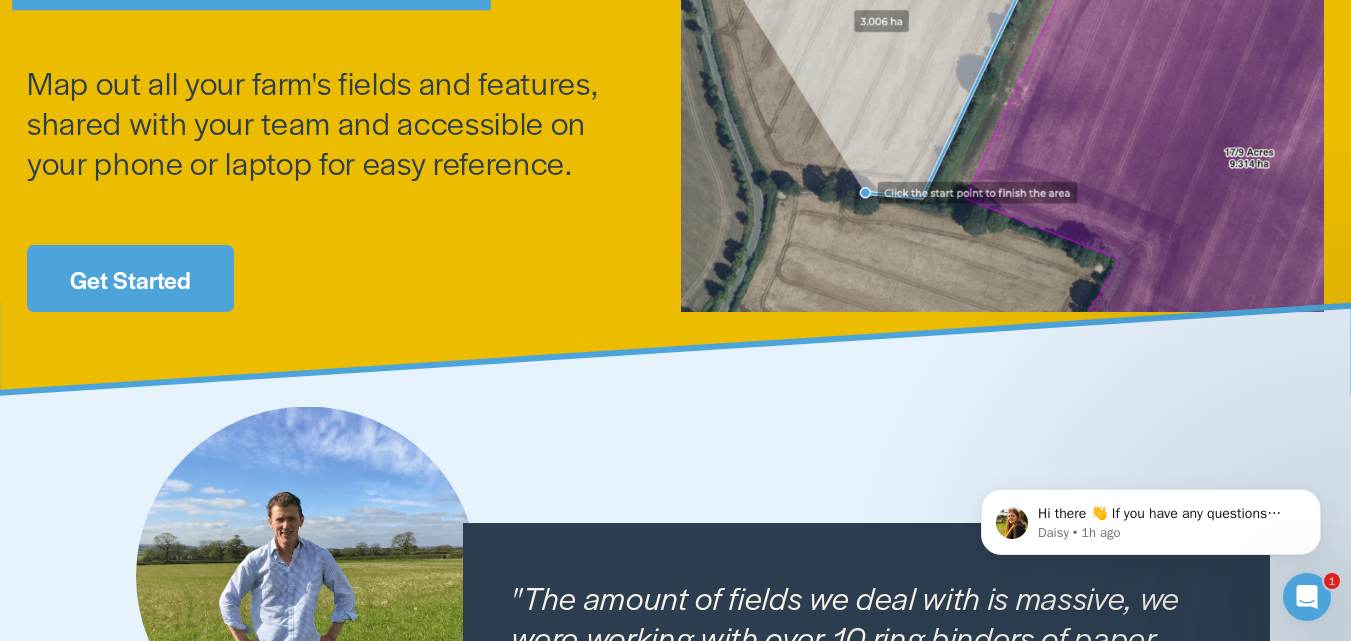 scroll, scrollTop: 0, scrollLeft: 0, axis: both 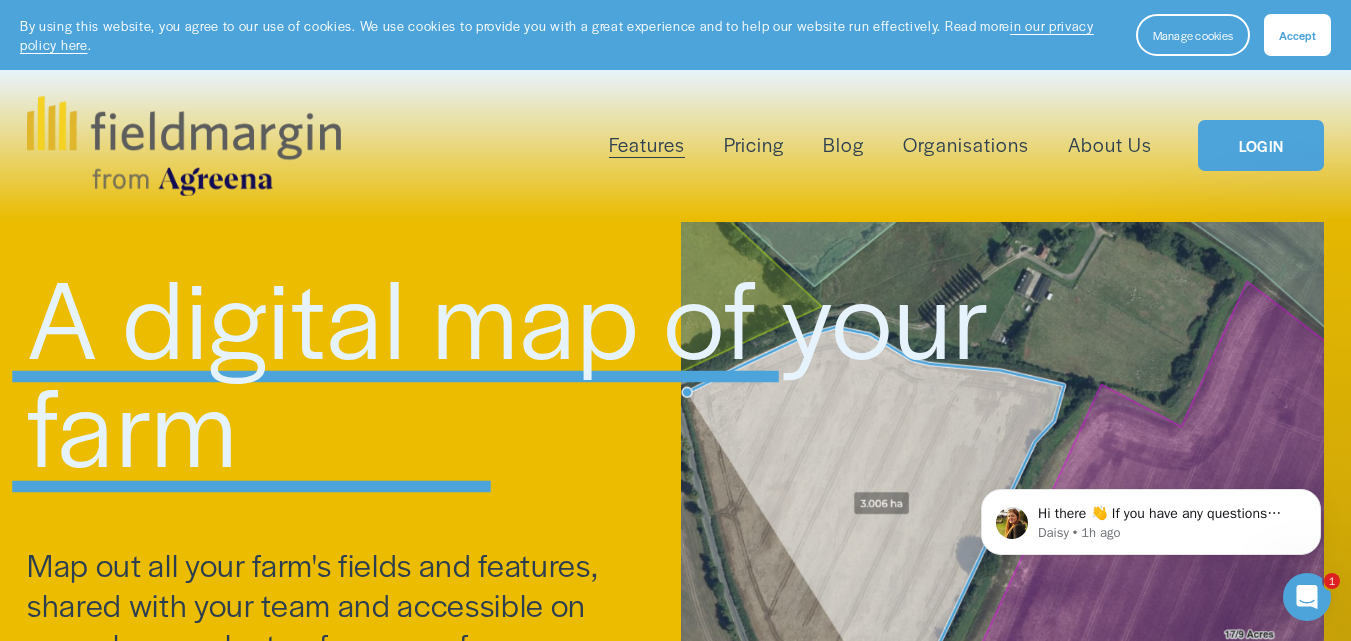 click on "LOGIN" at bounding box center [1261, 145] 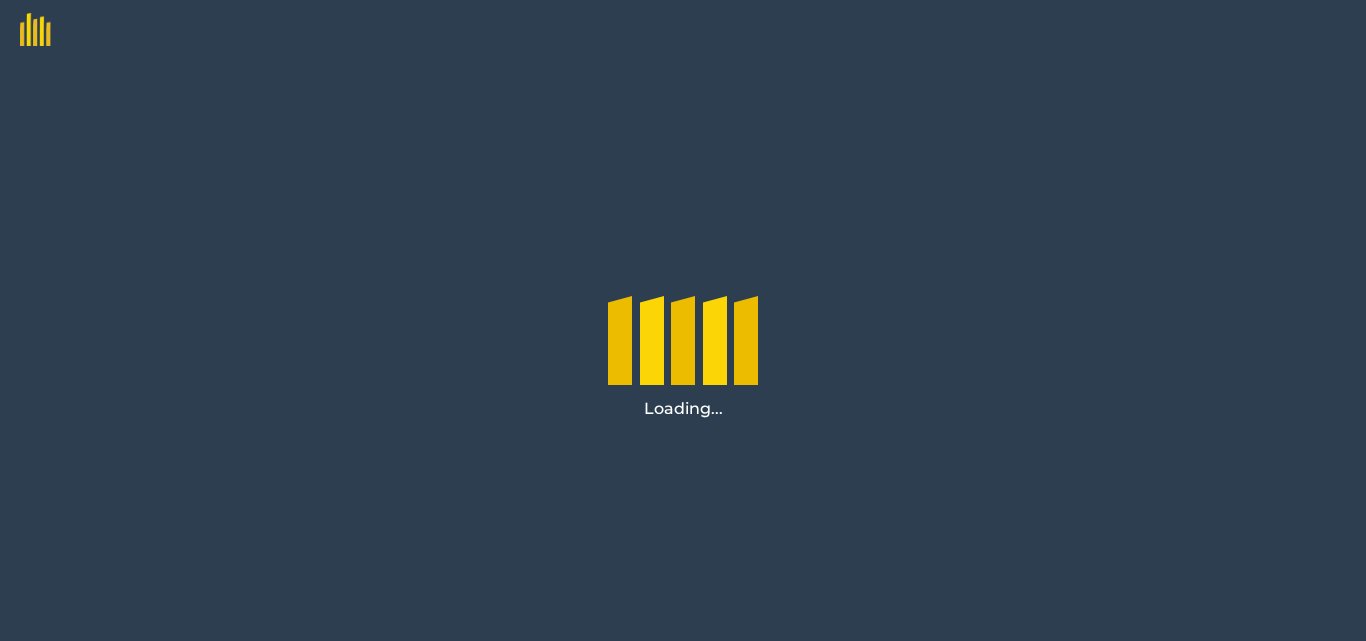 scroll, scrollTop: 0, scrollLeft: 0, axis: both 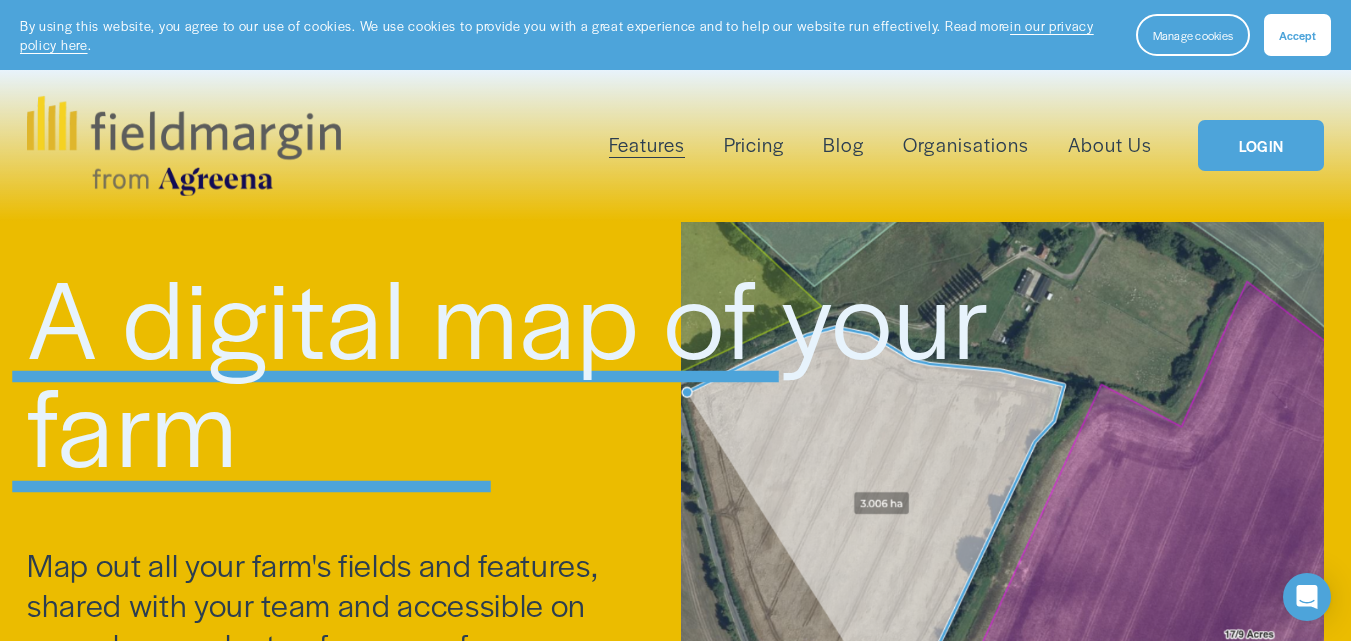 click on "Organisations" at bounding box center (965, 145) 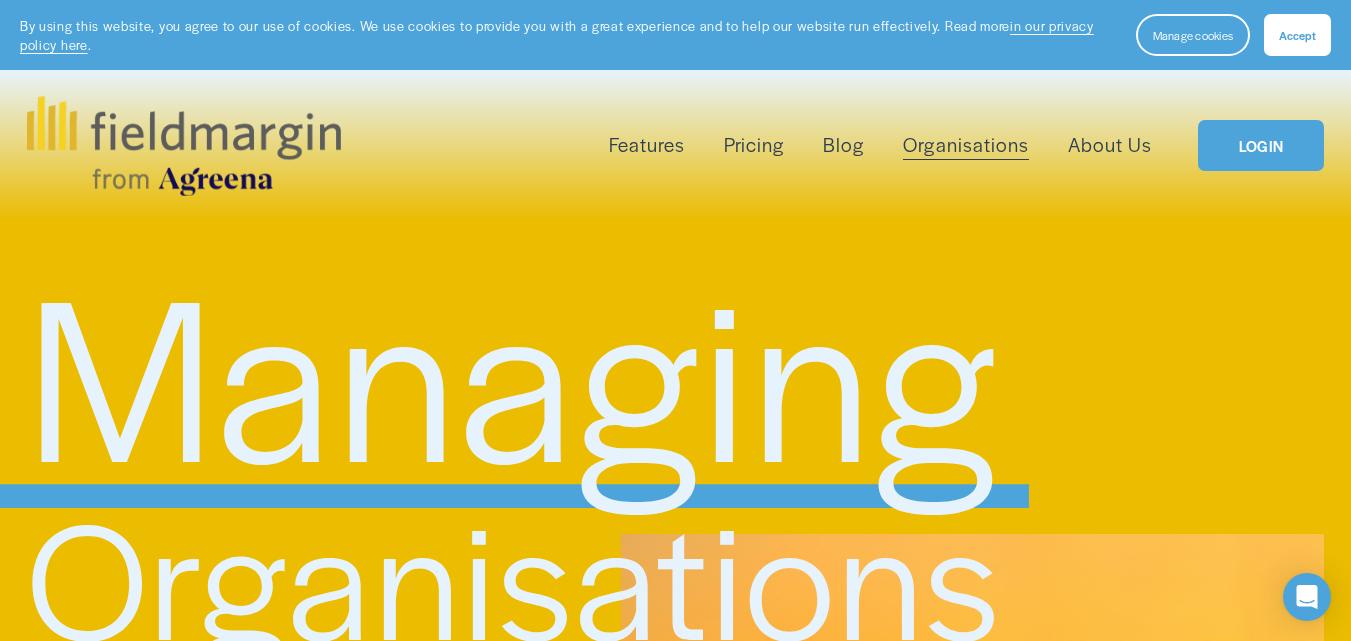 scroll, scrollTop: 0, scrollLeft: 0, axis: both 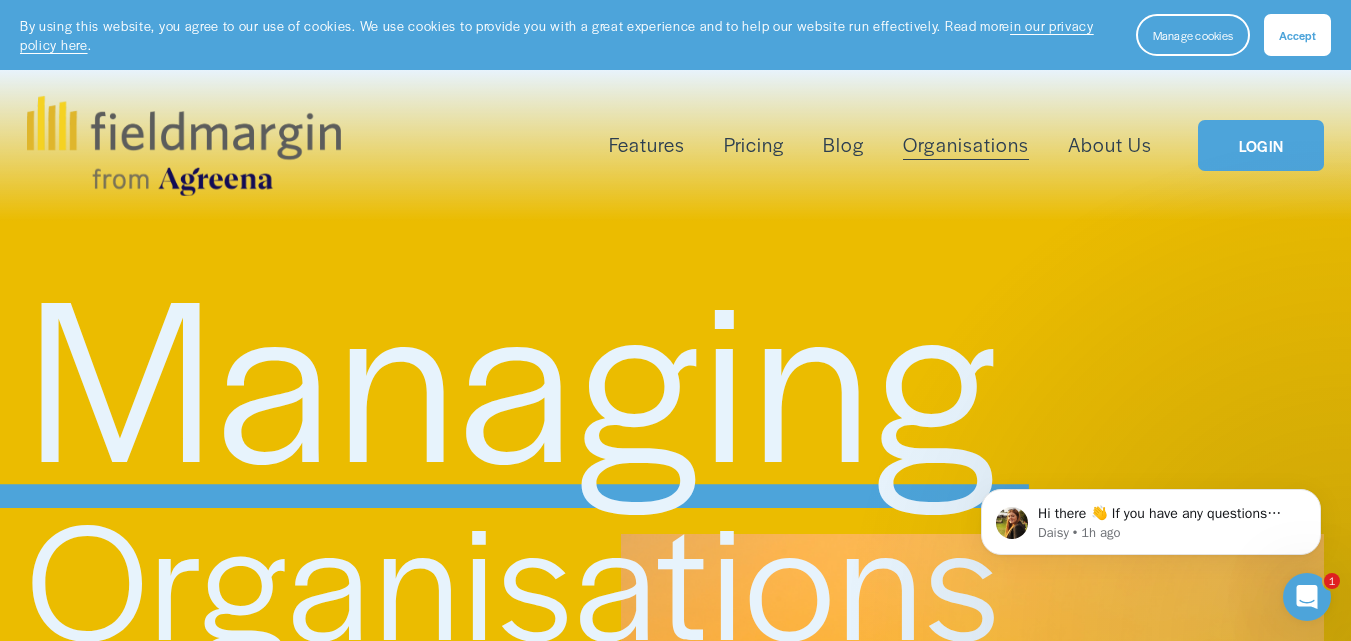 click on "Field Health" at bounding box center (0, 0) 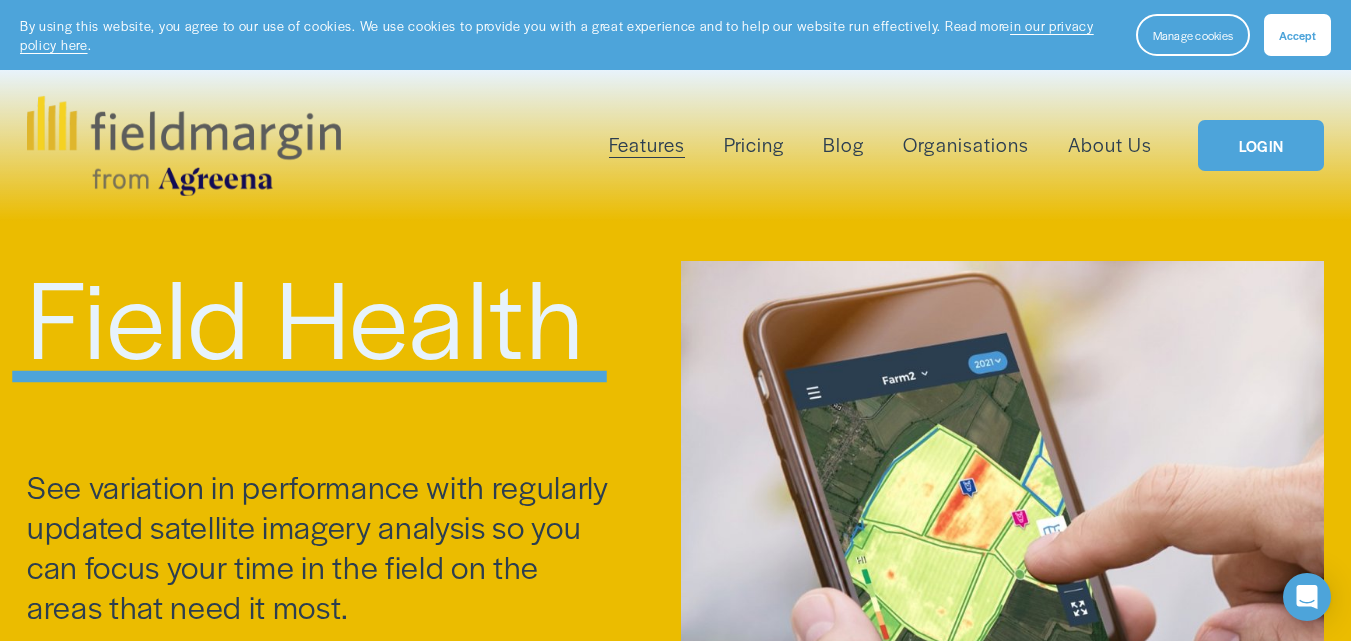 scroll, scrollTop: 0, scrollLeft: 0, axis: both 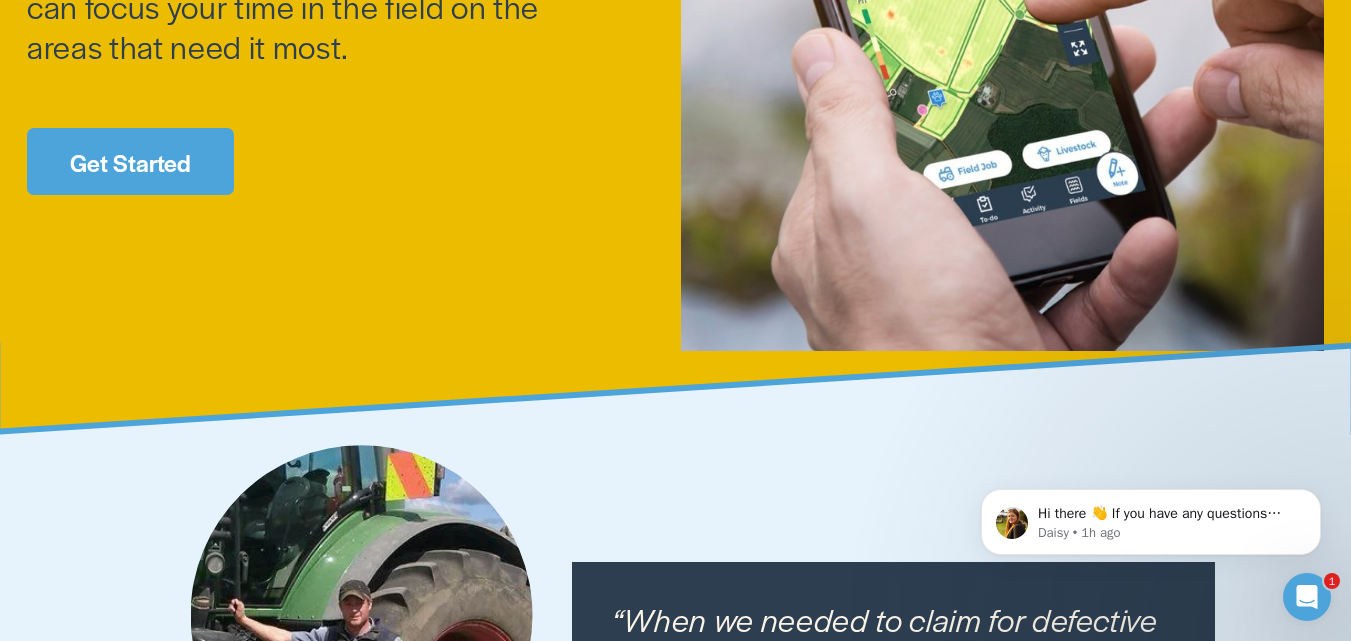 click on "Get Started" at bounding box center [130, 161] 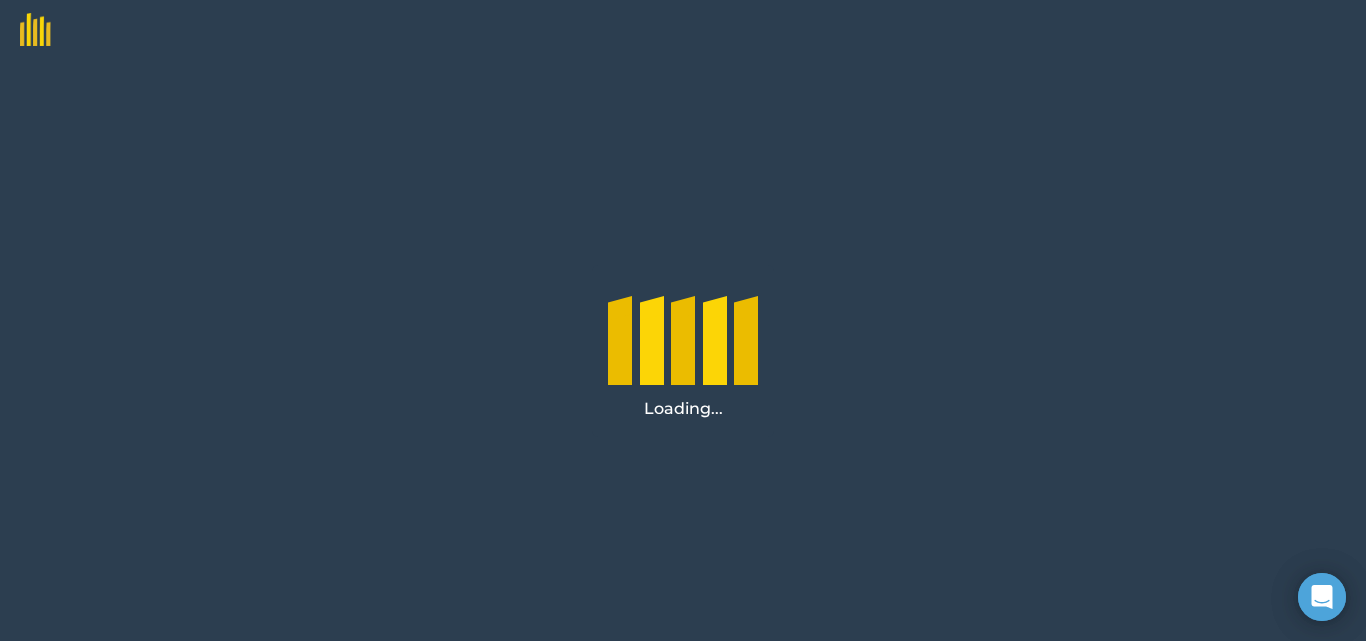 scroll, scrollTop: 0, scrollLeft: 0, axis: both 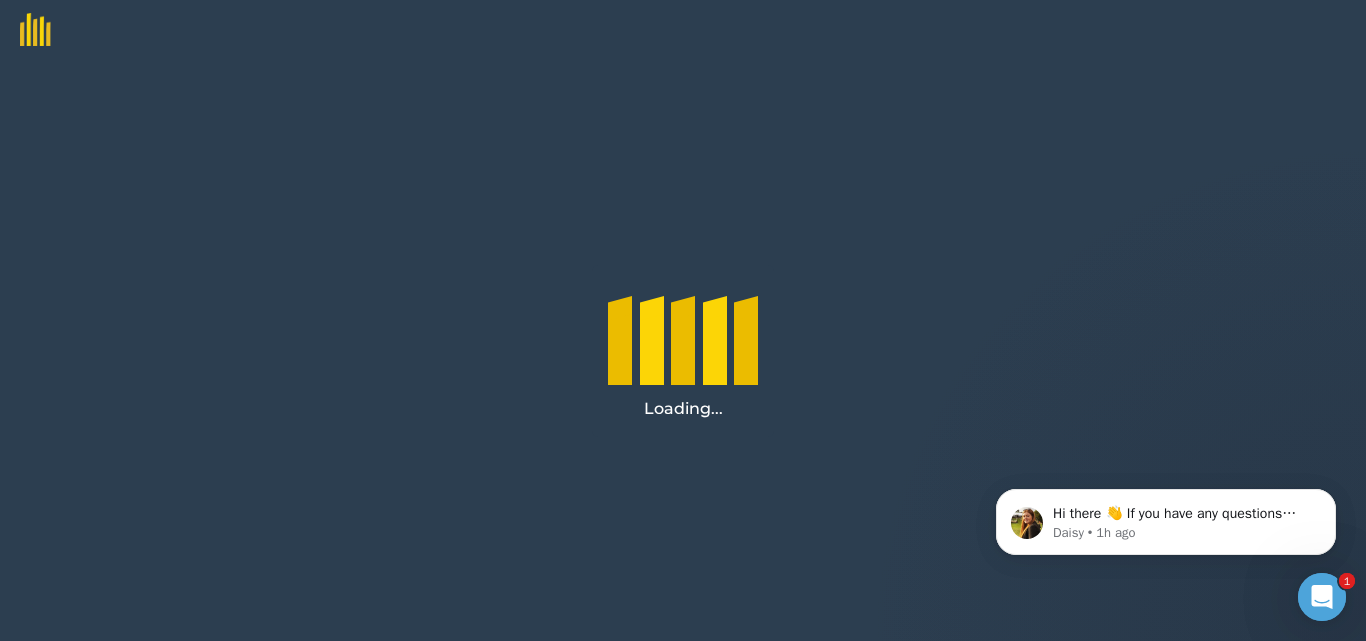 click 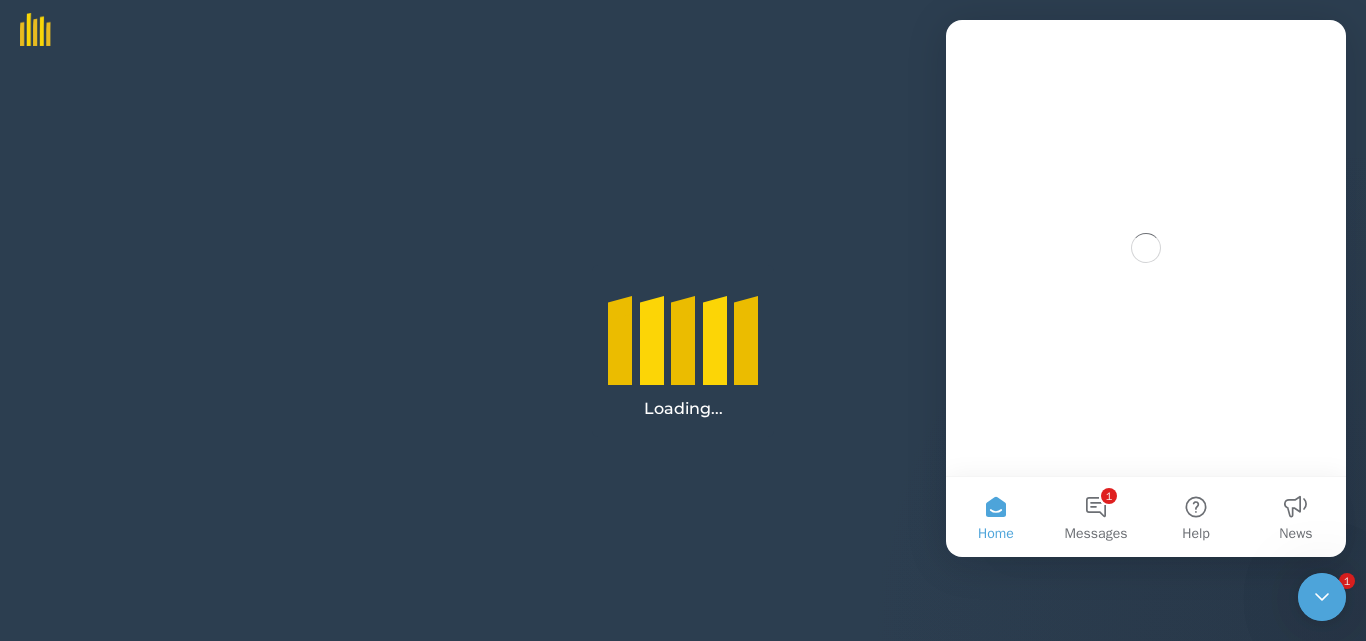 scroll, scrollTop: 0, scrollLeft: 0, axis: both 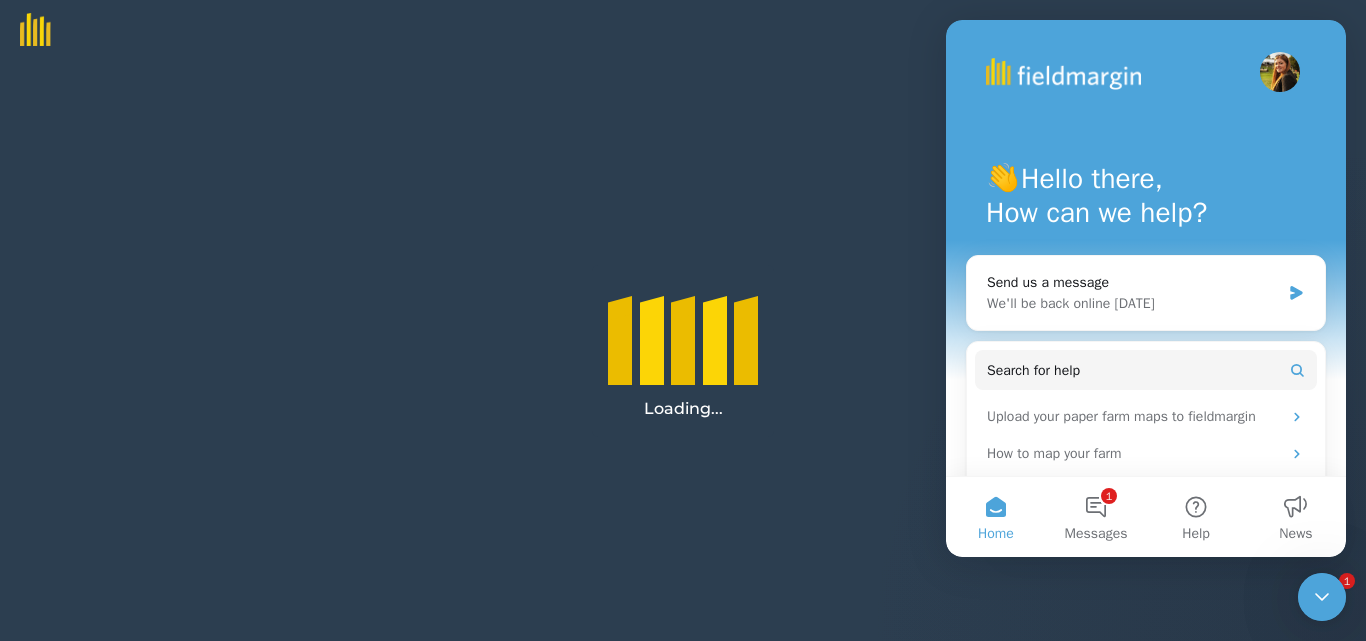 click on "Loading..." at bounding box center (683, 350) 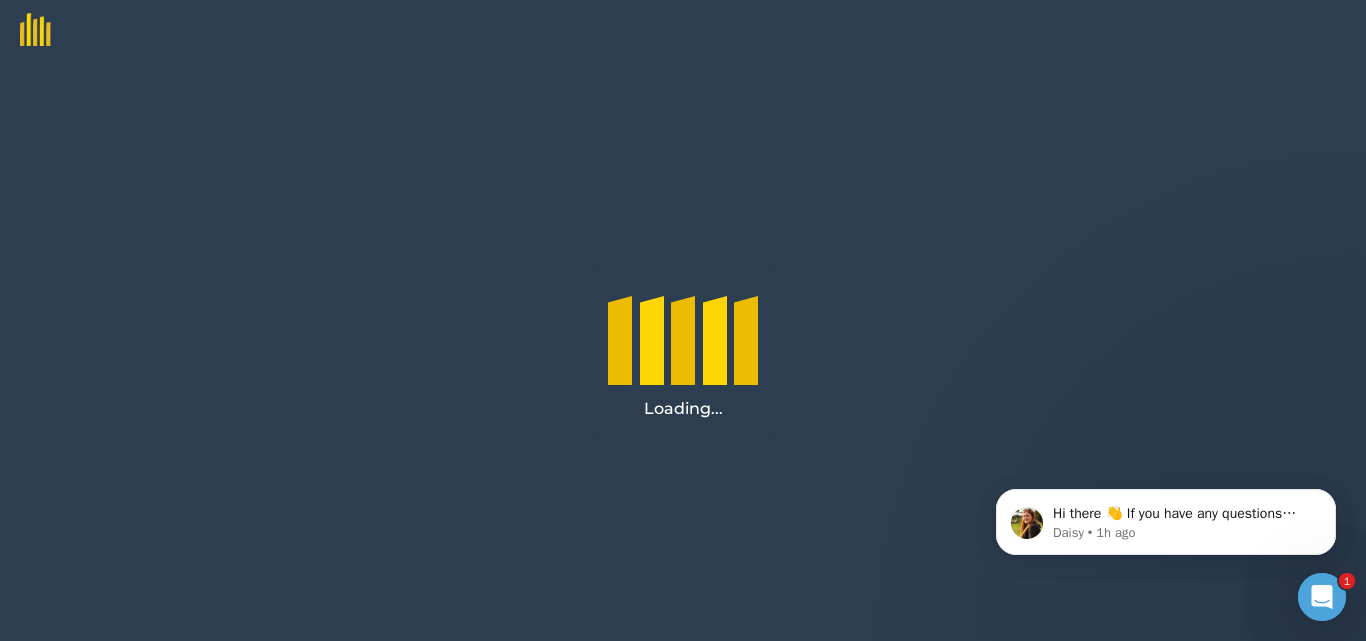 scroll, scrollTop: 0, scrollLeft: 0, axis: both 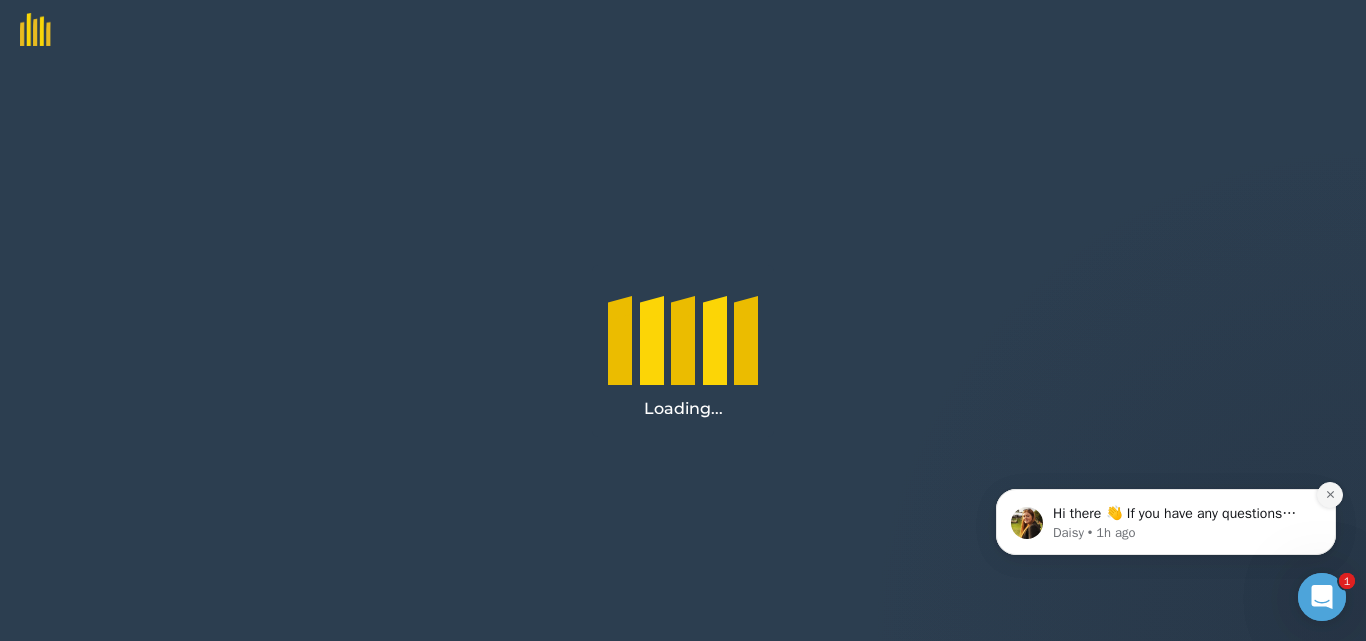click 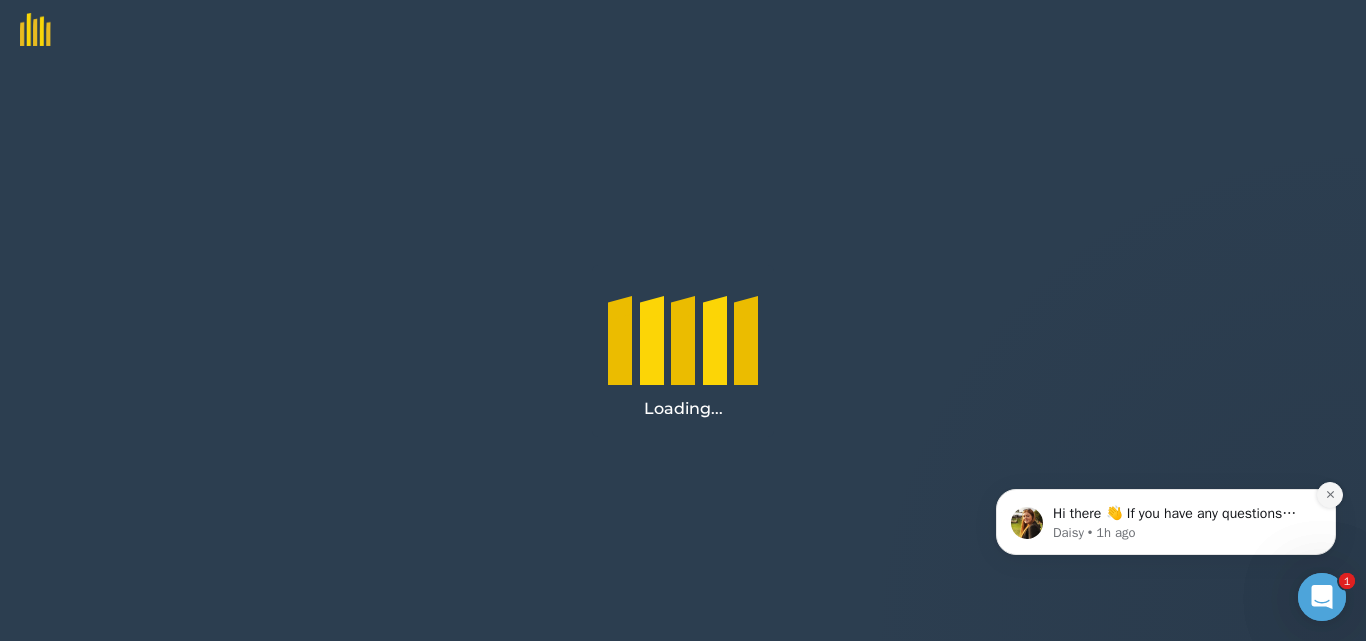 click 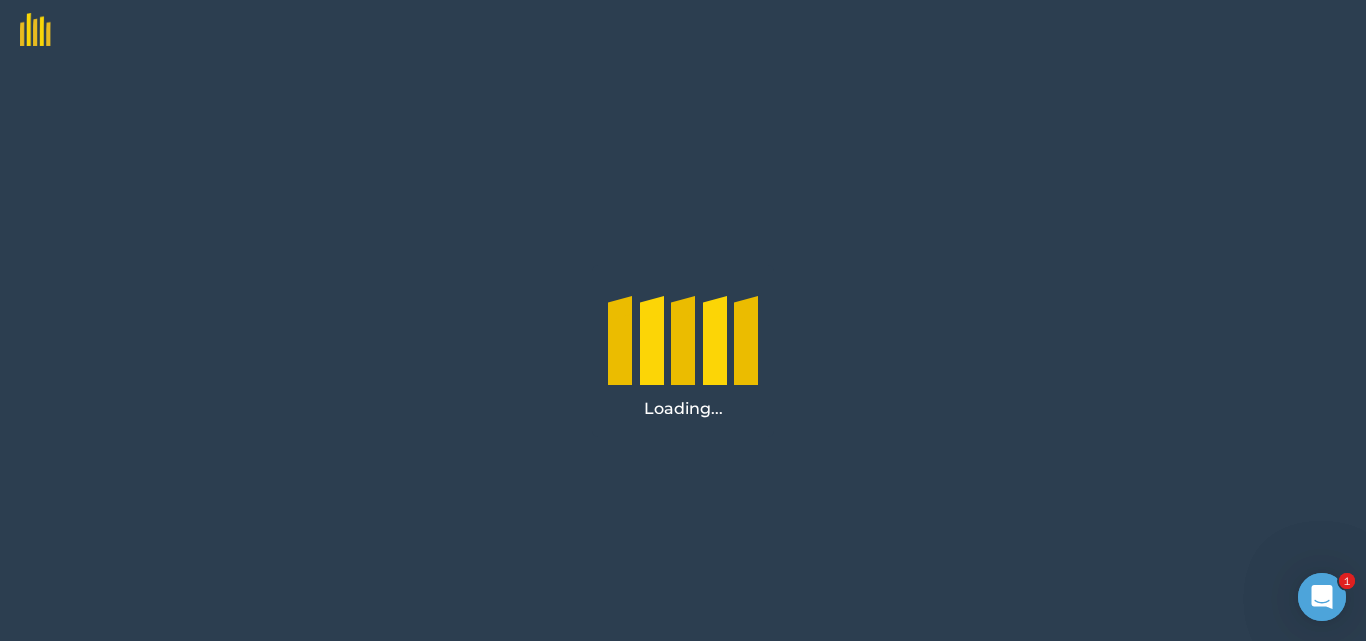 click on "Loading..." at bounding box center [683, 350] 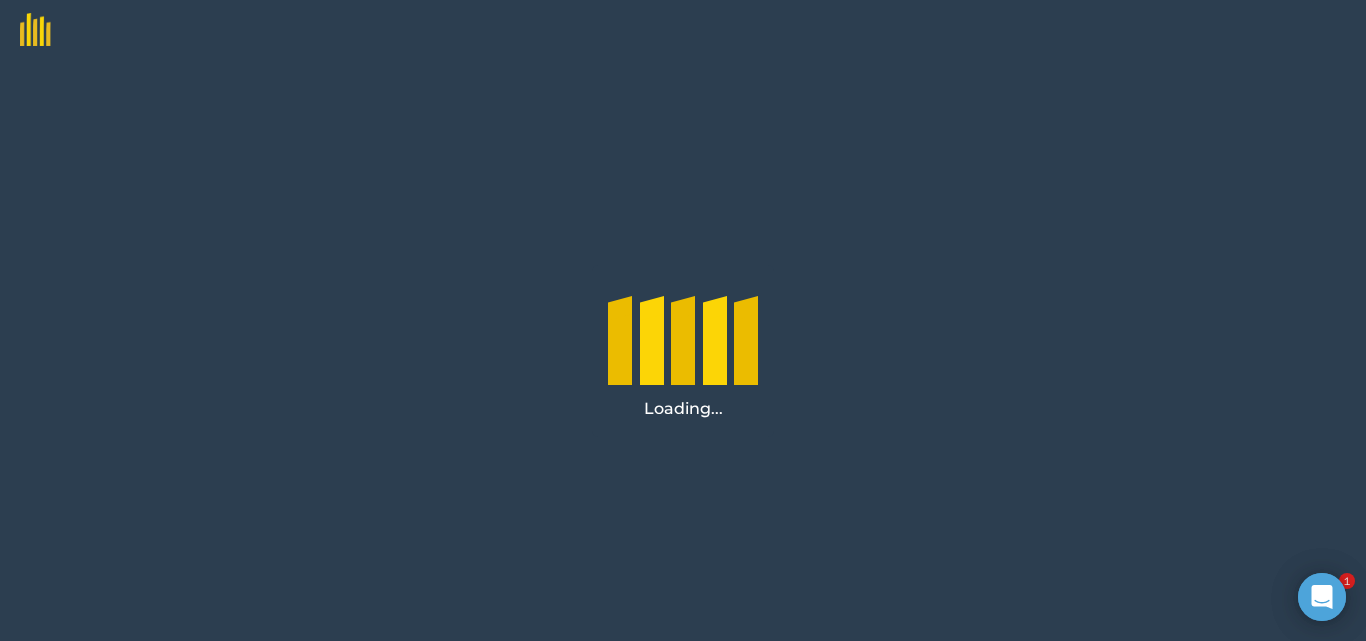 scroll, scrollTop: 0, scrollLeft: 0, axis: both 